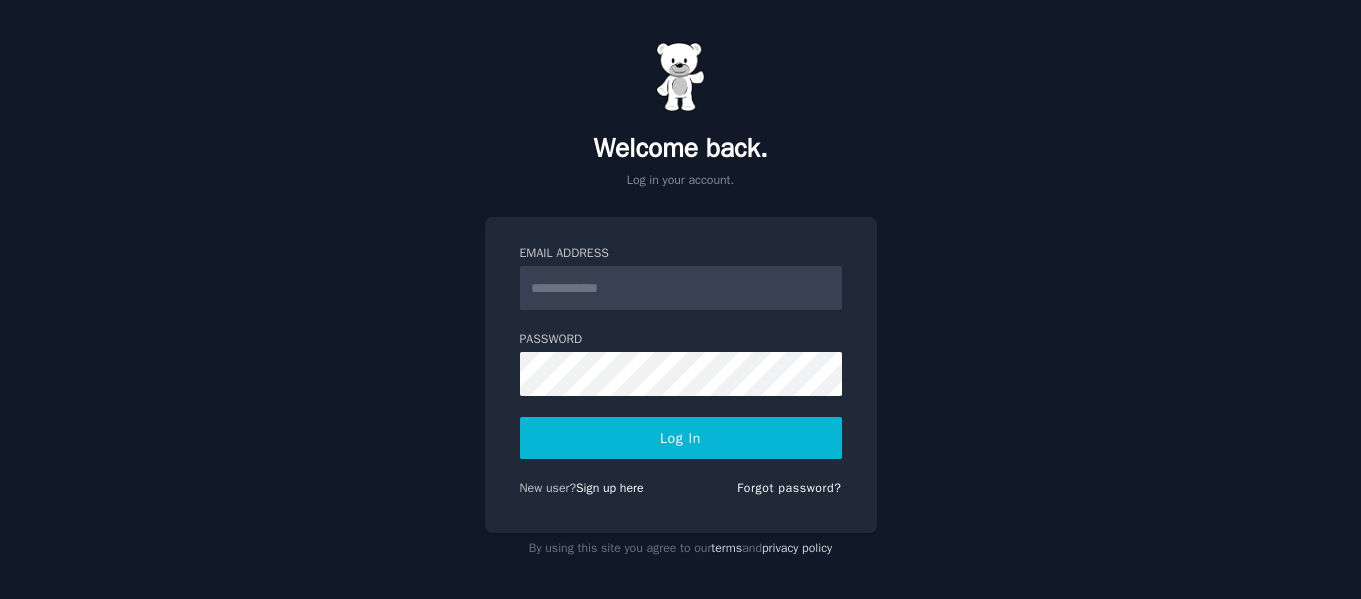 scroll, scrollTop: 0, scrollLeft: 0, axis: both 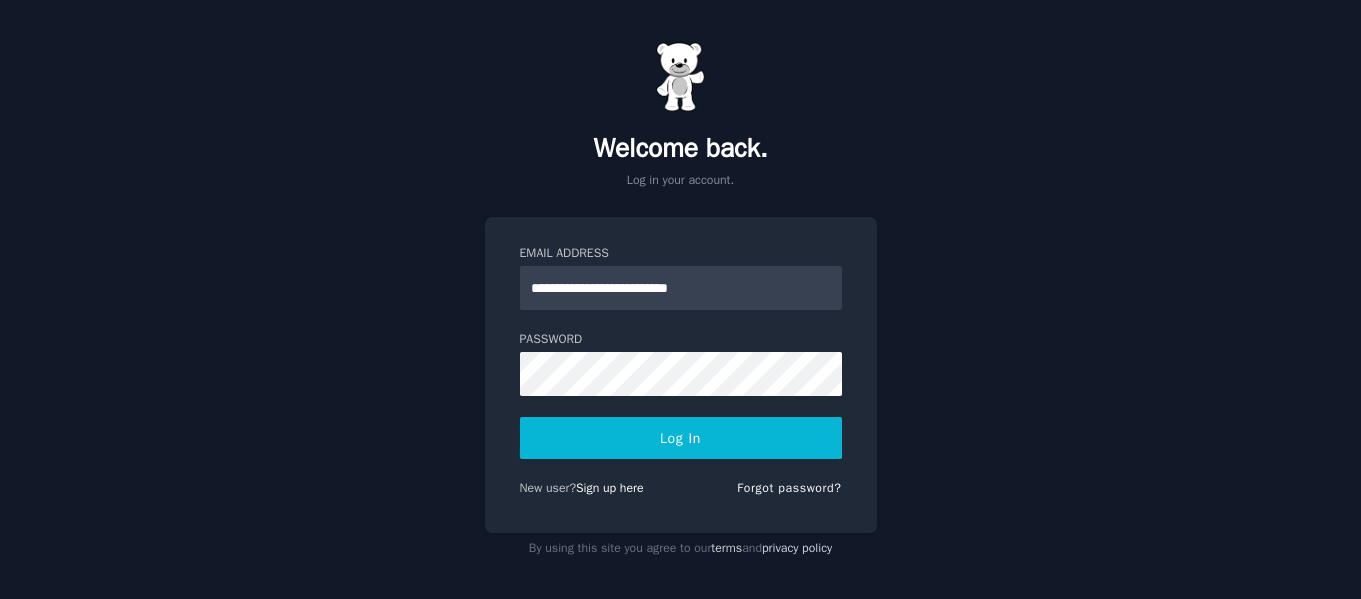 click on "**********" at bounding box center (681, 375) 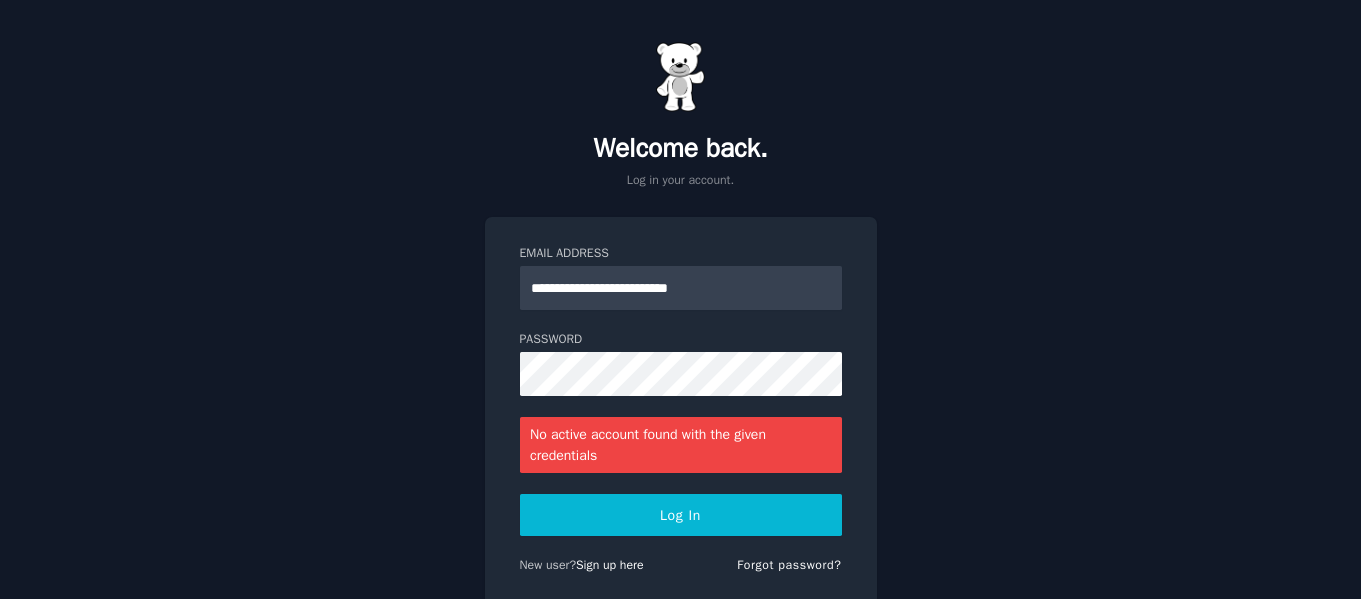 drag, startPoint x: 768, startPoint y: 283, endPoint x: 728, endPoint y: 207, distance: 85.883644 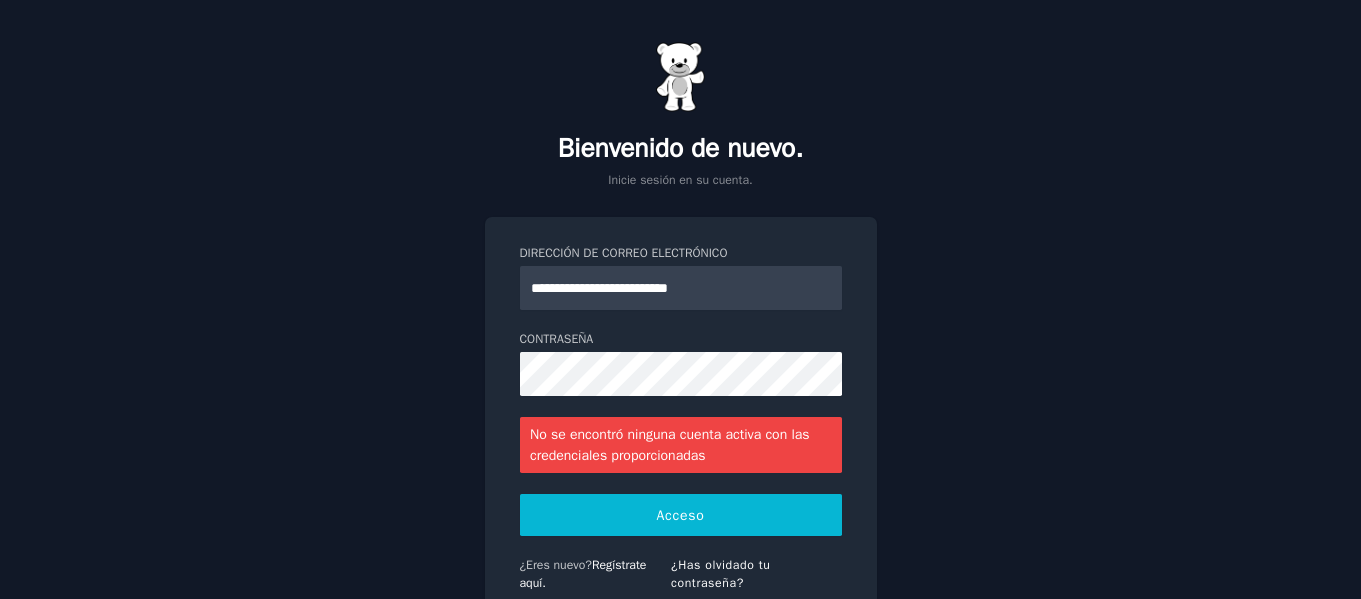scroll, scrollTop: 100, scrollLeft: 0, axis: vertical 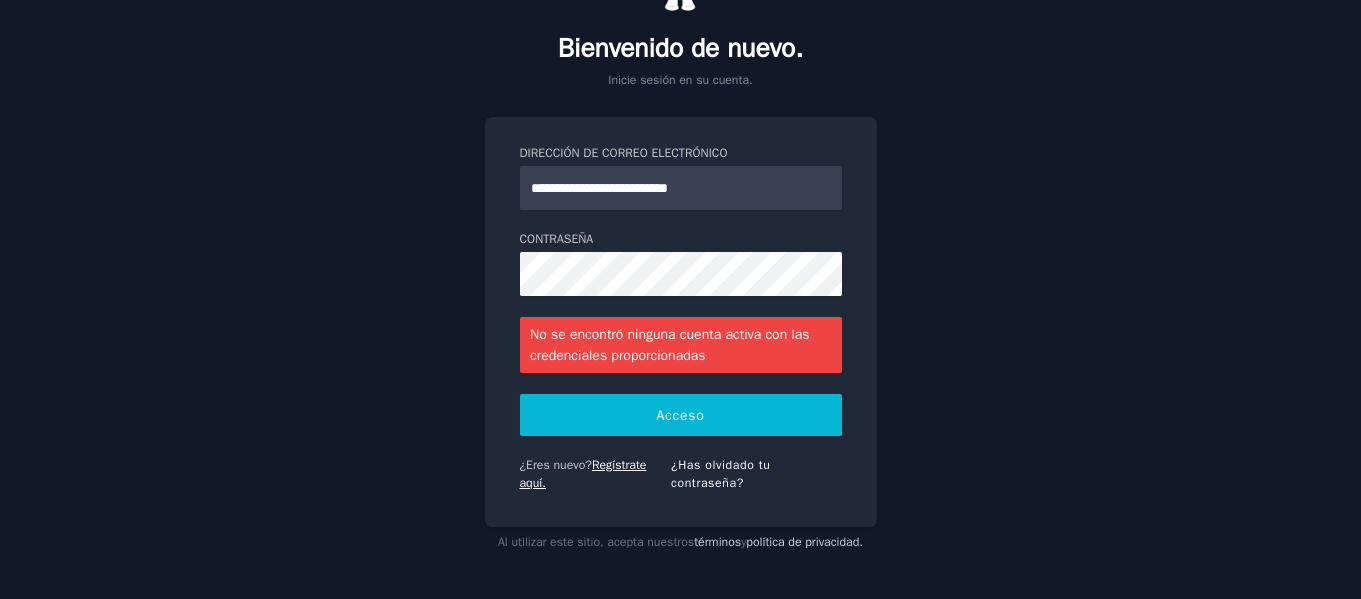 click on "Regístrate aquí." at bounding box center [583, 474] 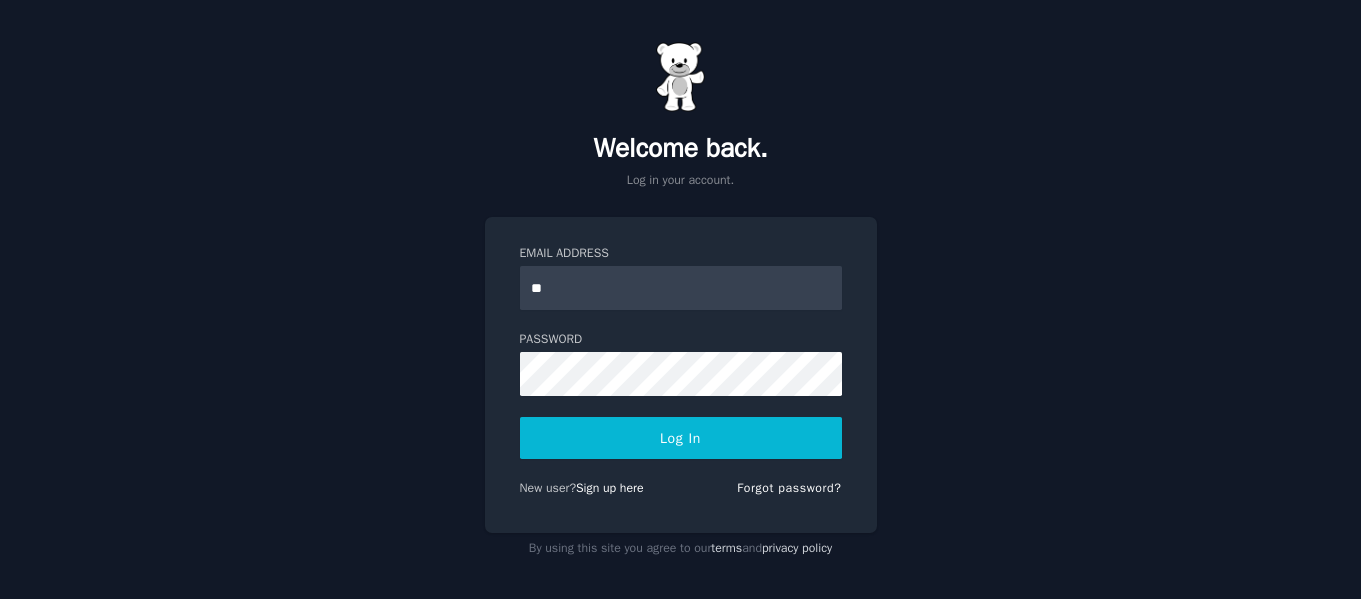 scroll, scrollTop: 0, scrollLeft: 0, axis: both 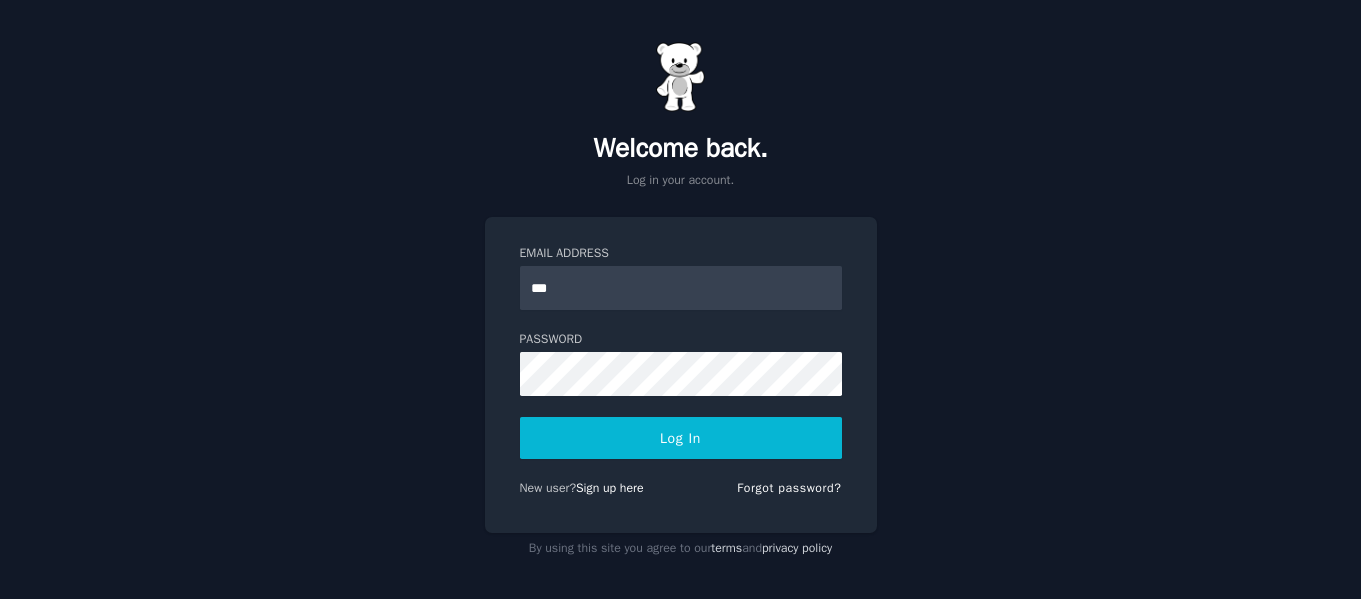 type on "**********" 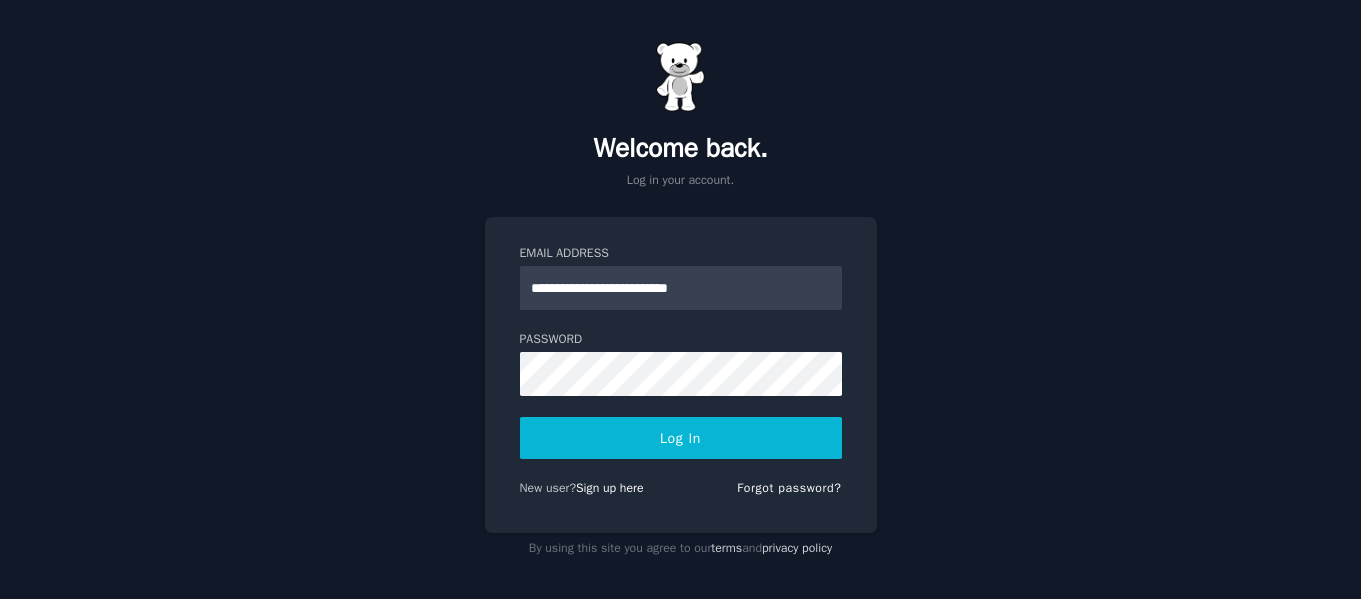 click on "**********" at bounding box center (681, 375) 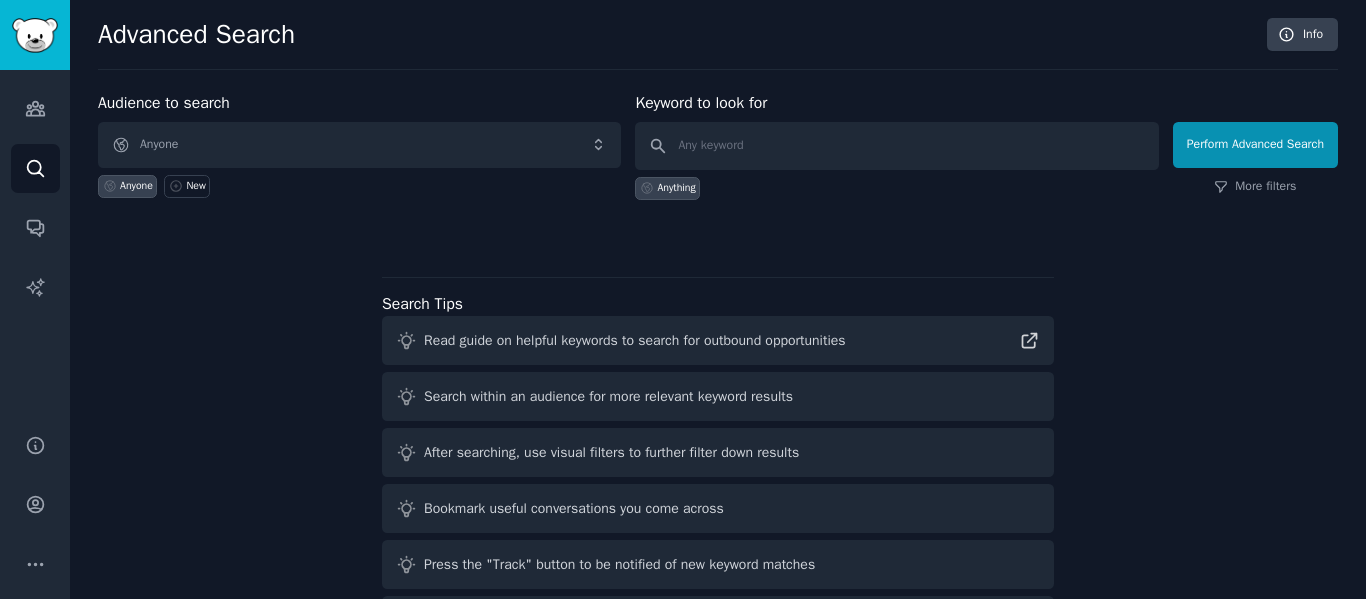 scroll, scrollTop: 0, scrollLeft: 0, axis: both 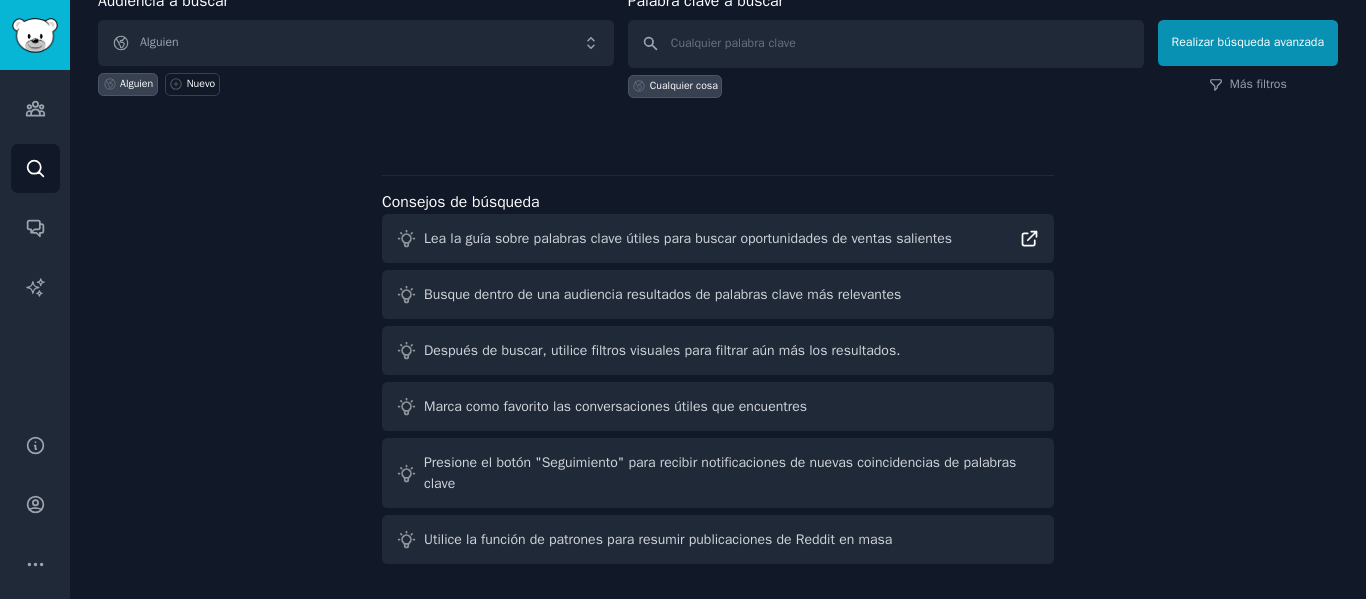 click 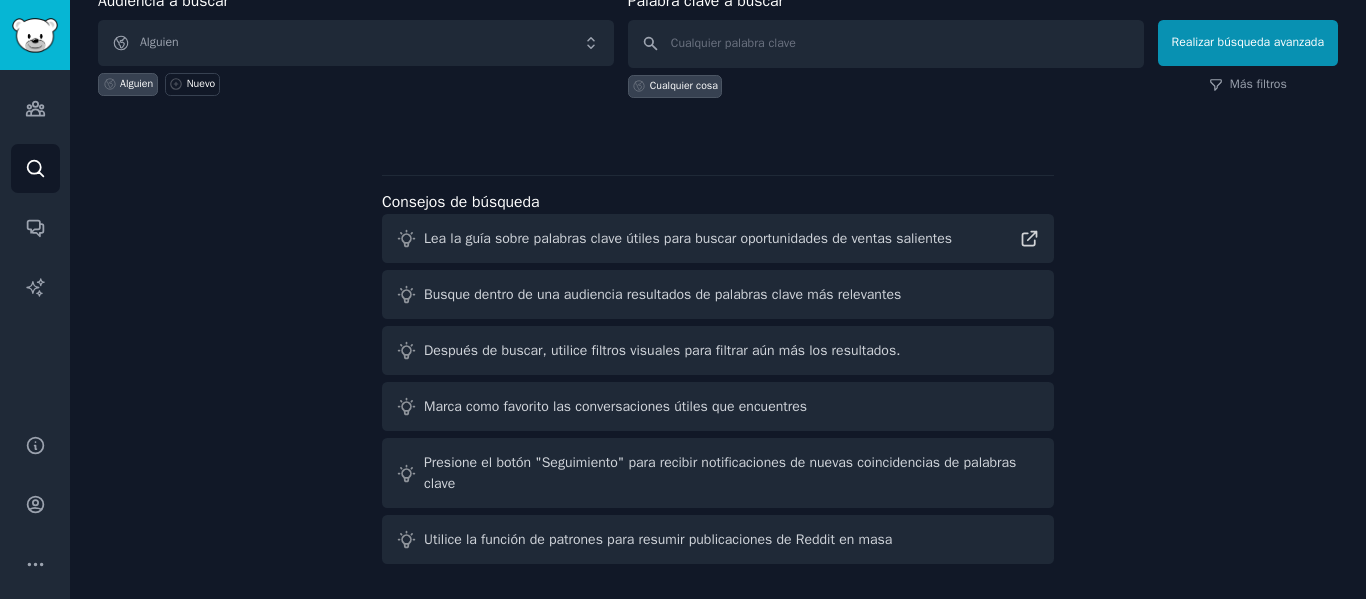 scroll, scrollTop: 2, scrollLeft: 0, axis: vertical 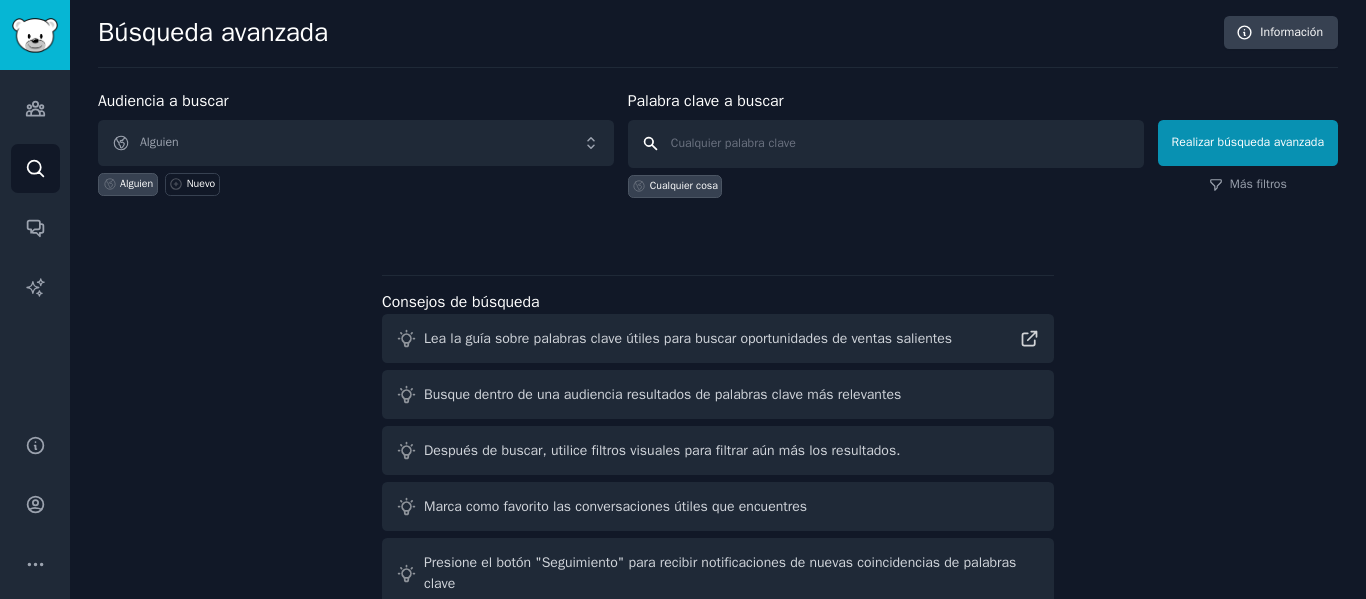 click at bounding box center [886, 144] 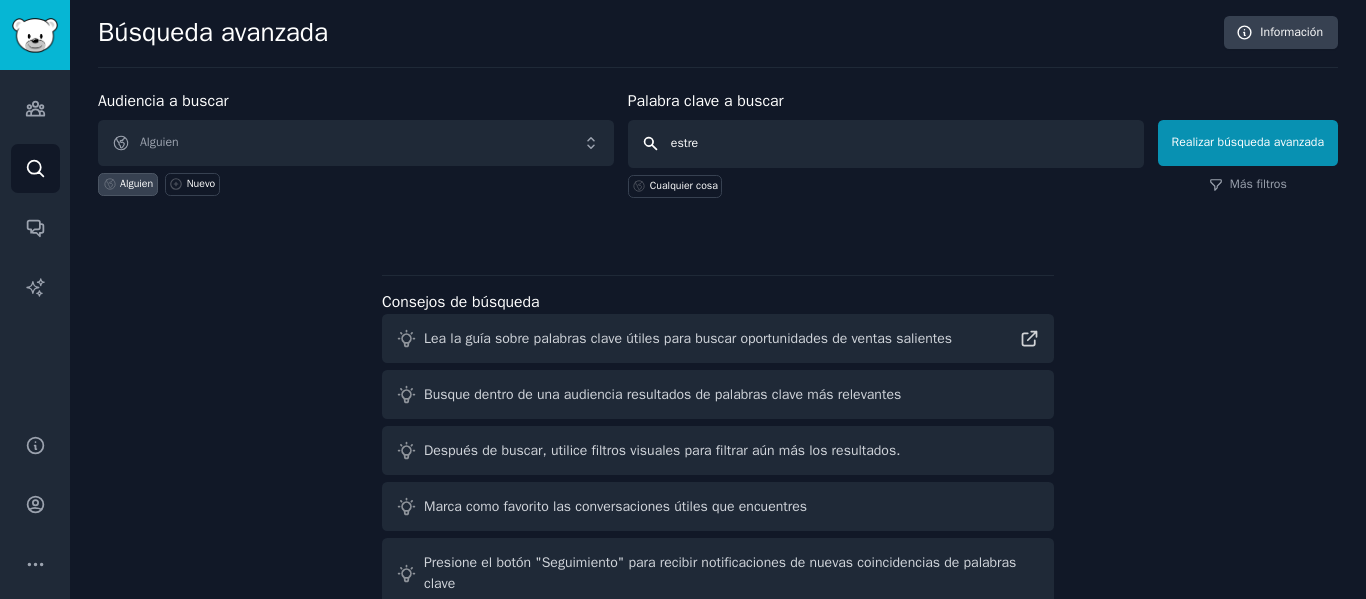 type on "estres" 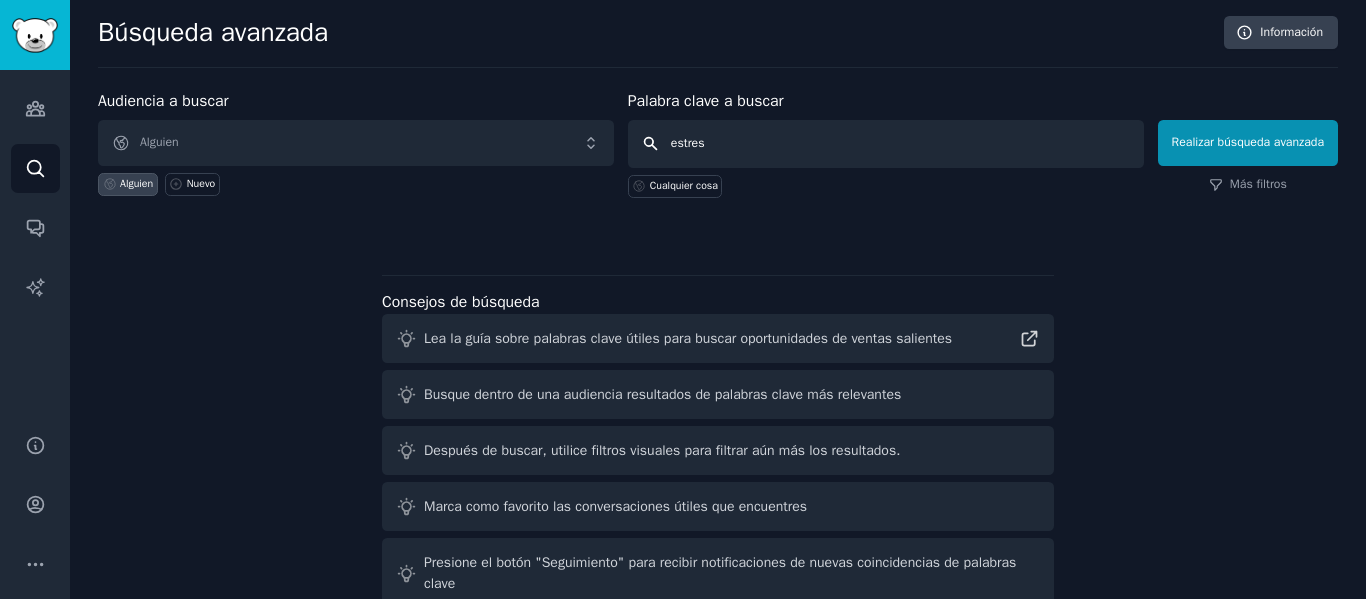 click on "Realizar búsqueda avanzada" at bounding box center [1248, 143] 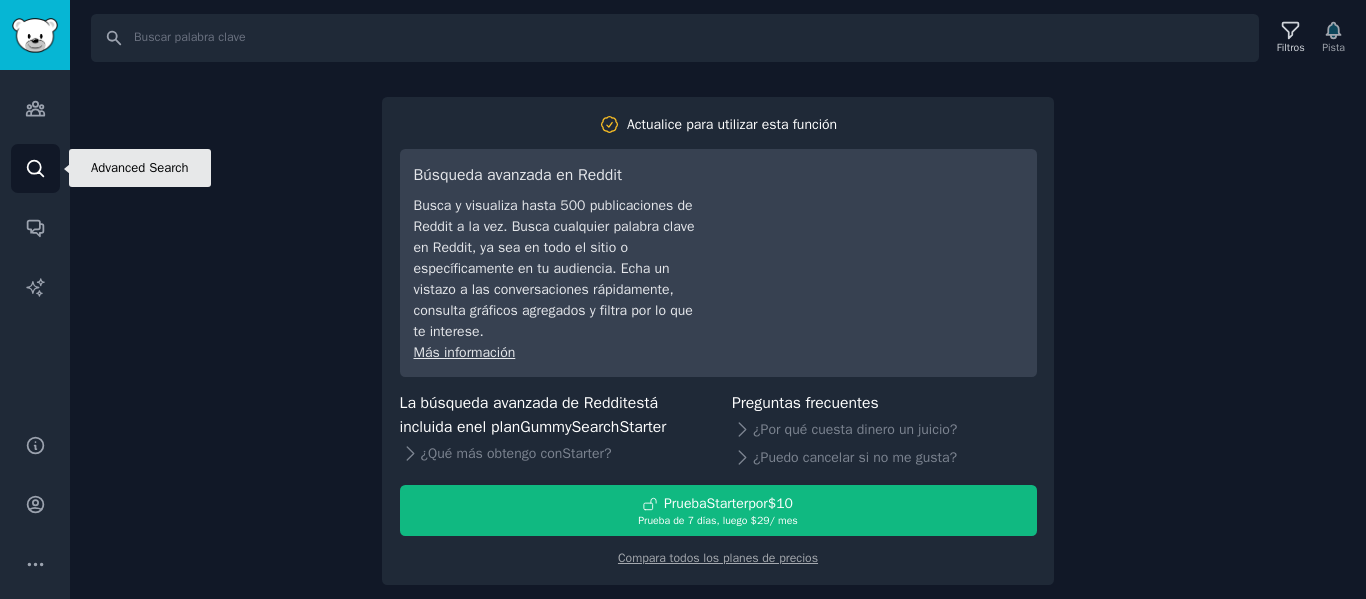 click on "Buscar" at bounding box center (35, 168) 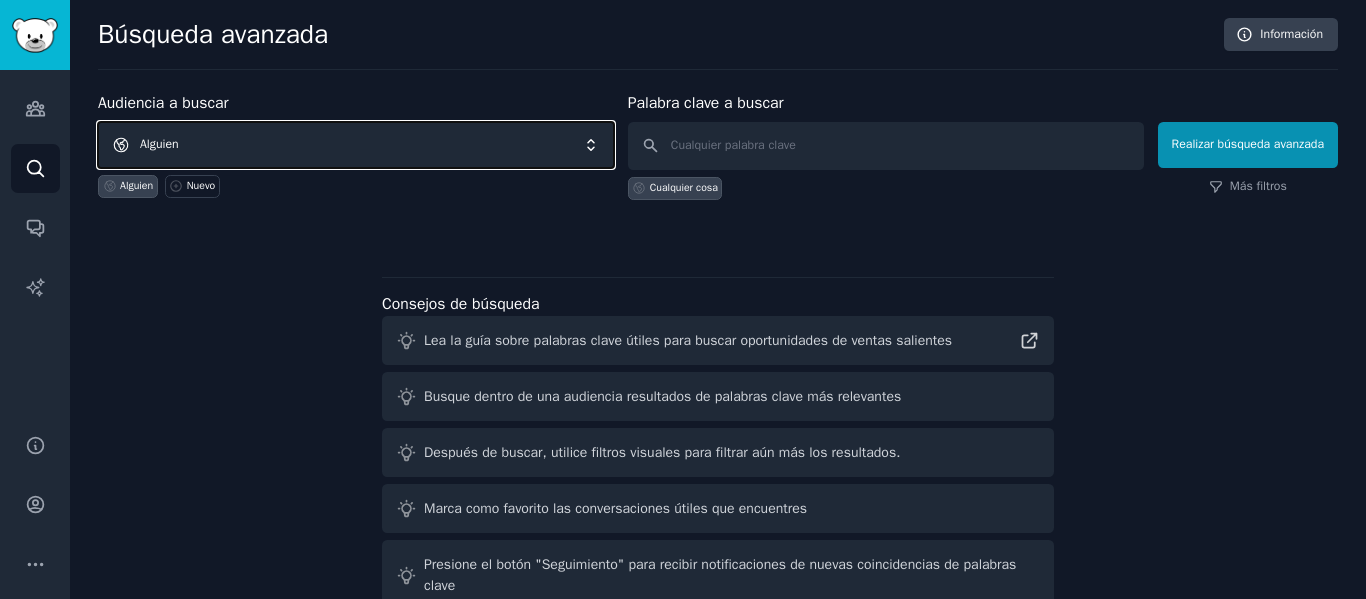 click on "Alguien" at bounding box center [356, 145] 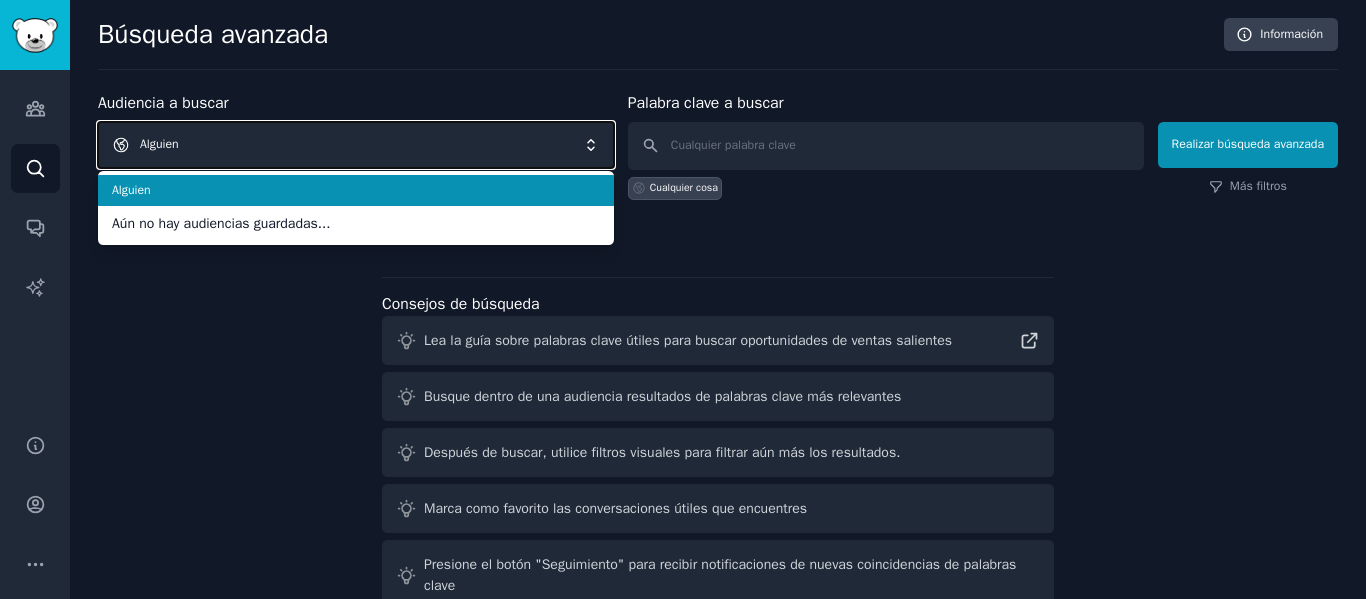 click on "Alguien" at bounding box center (356, 145) 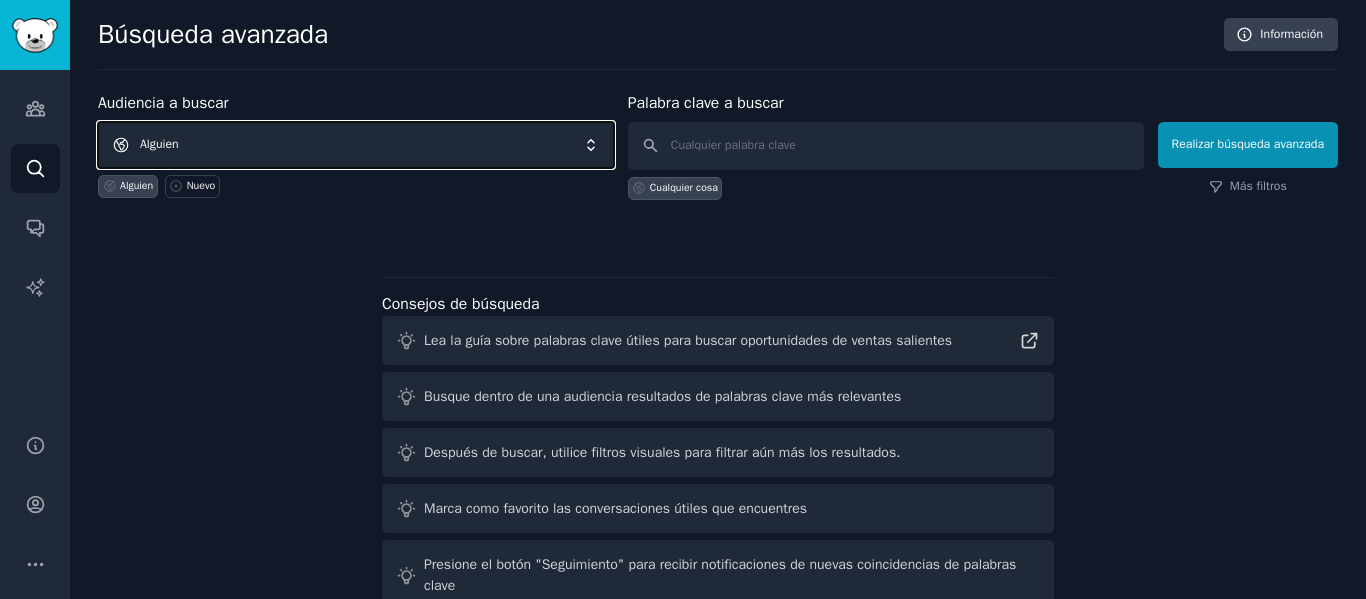 click on "Alguien" at bounding box center (356, 145) 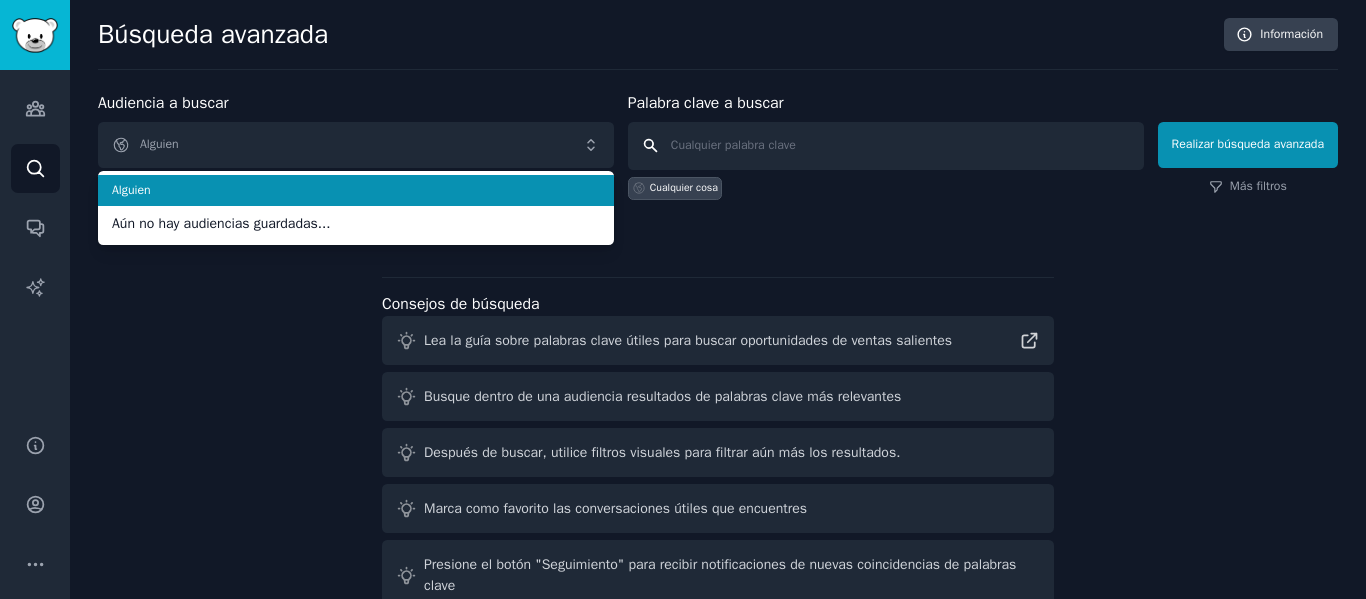 click at bounding box center (886, 146) 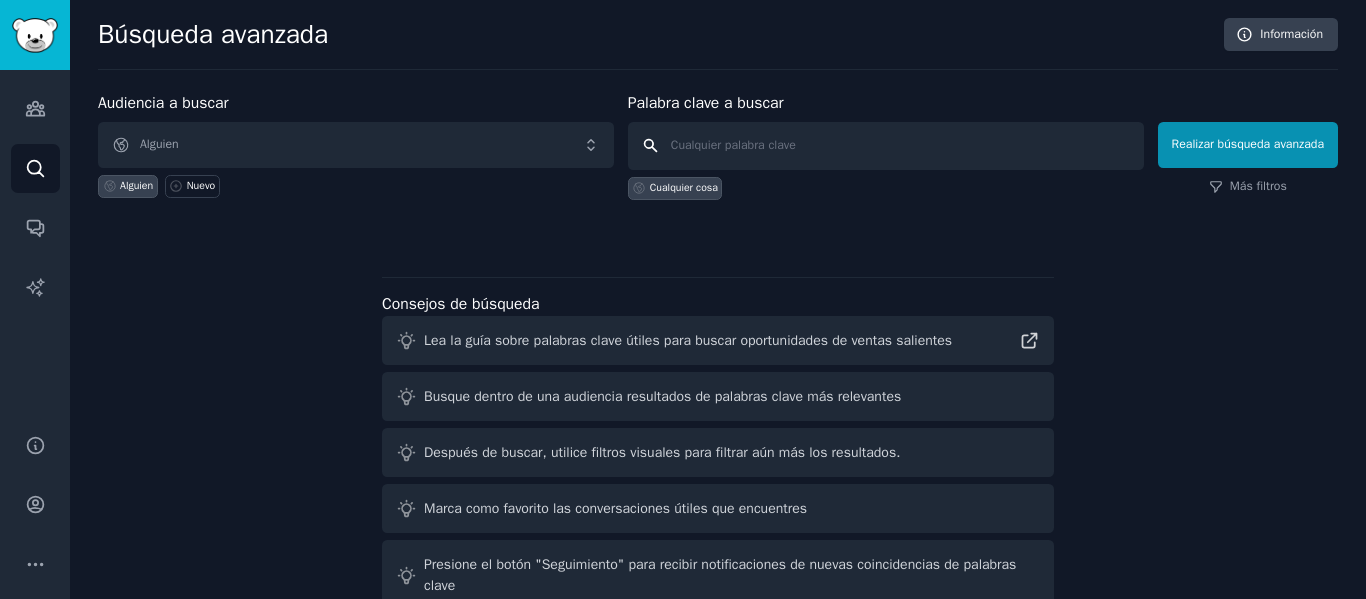 type on "n" 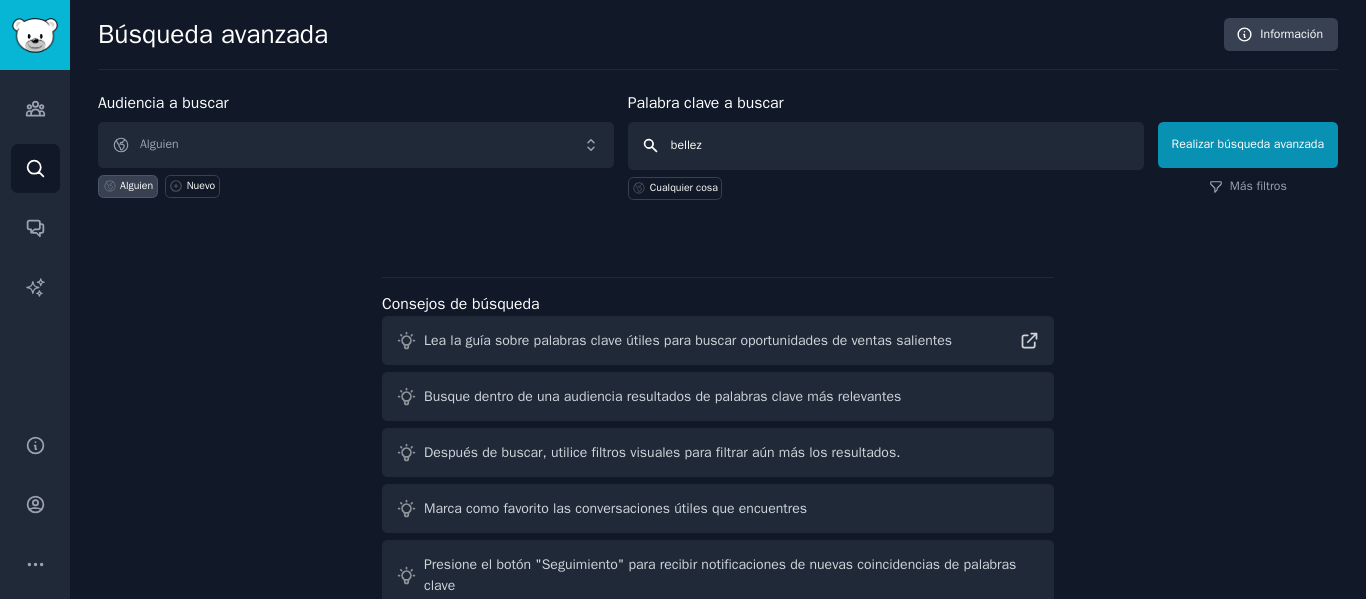 type on "belleza" 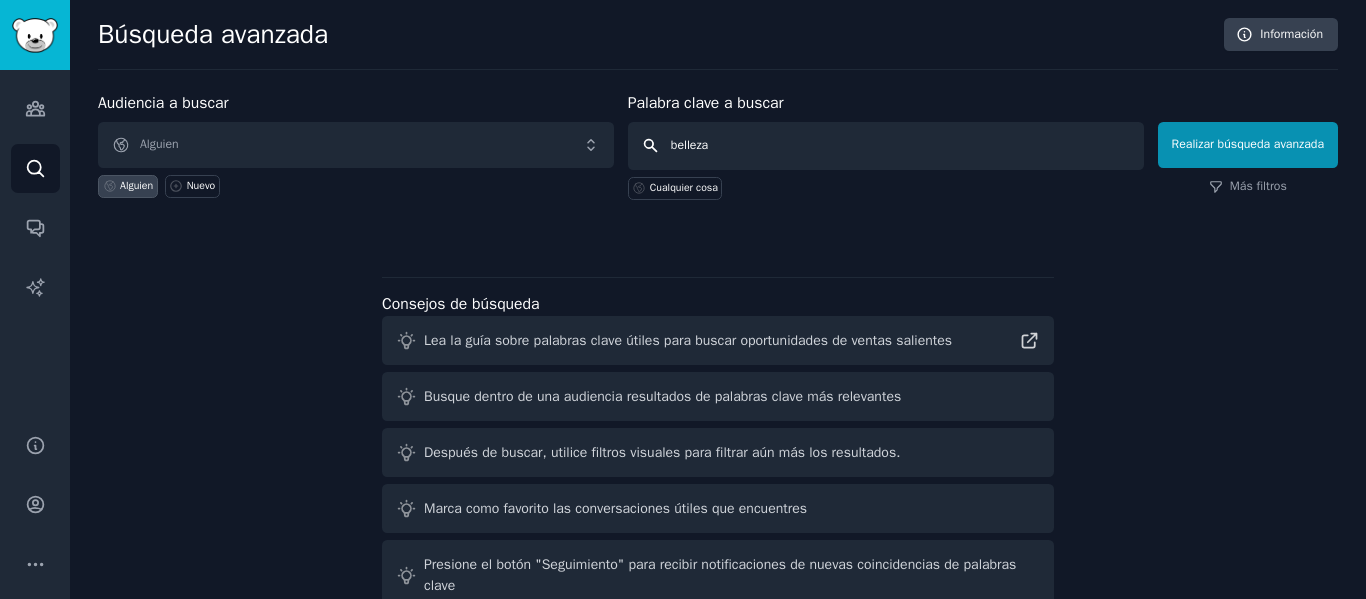 click on "Realizar búsqueda avanzada" at bounding box center [1248, 145] 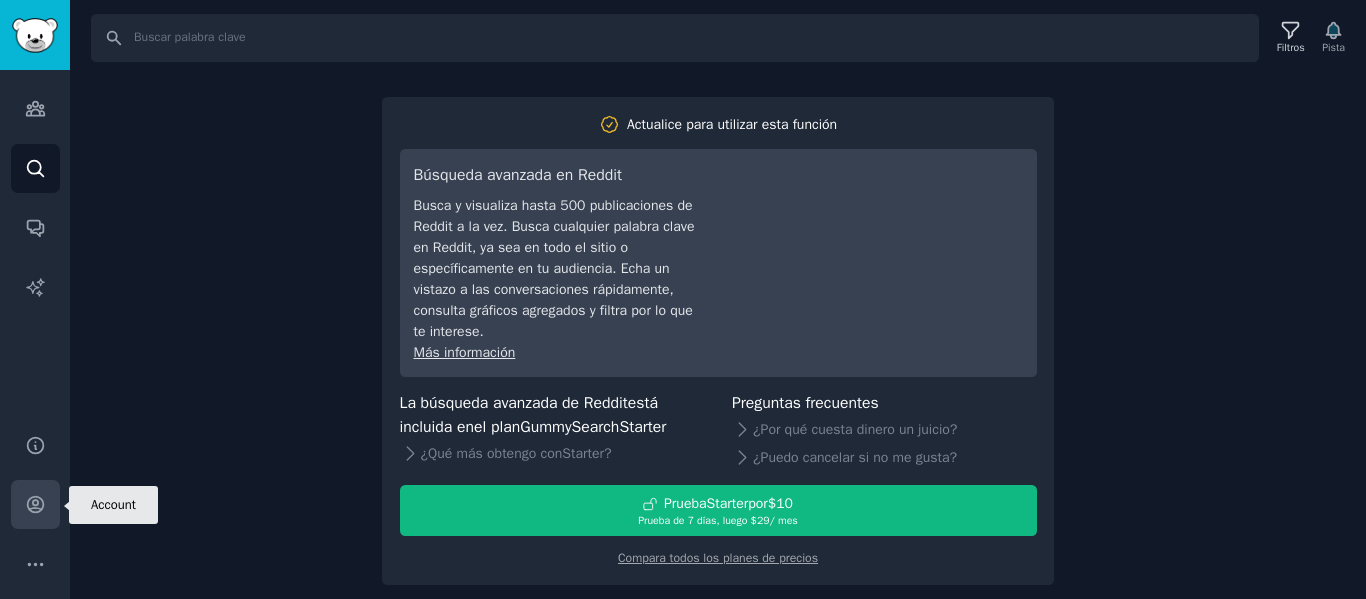 click 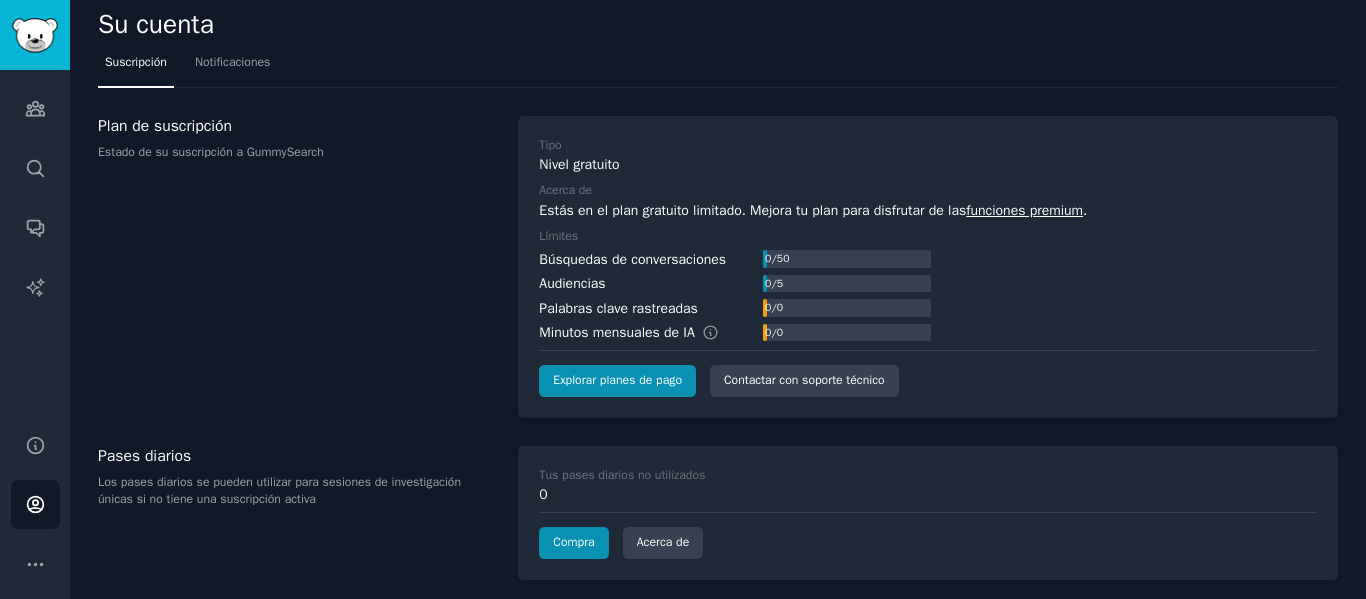 scroll, scrollTop: 0, scrollLeft: 0, axis: both 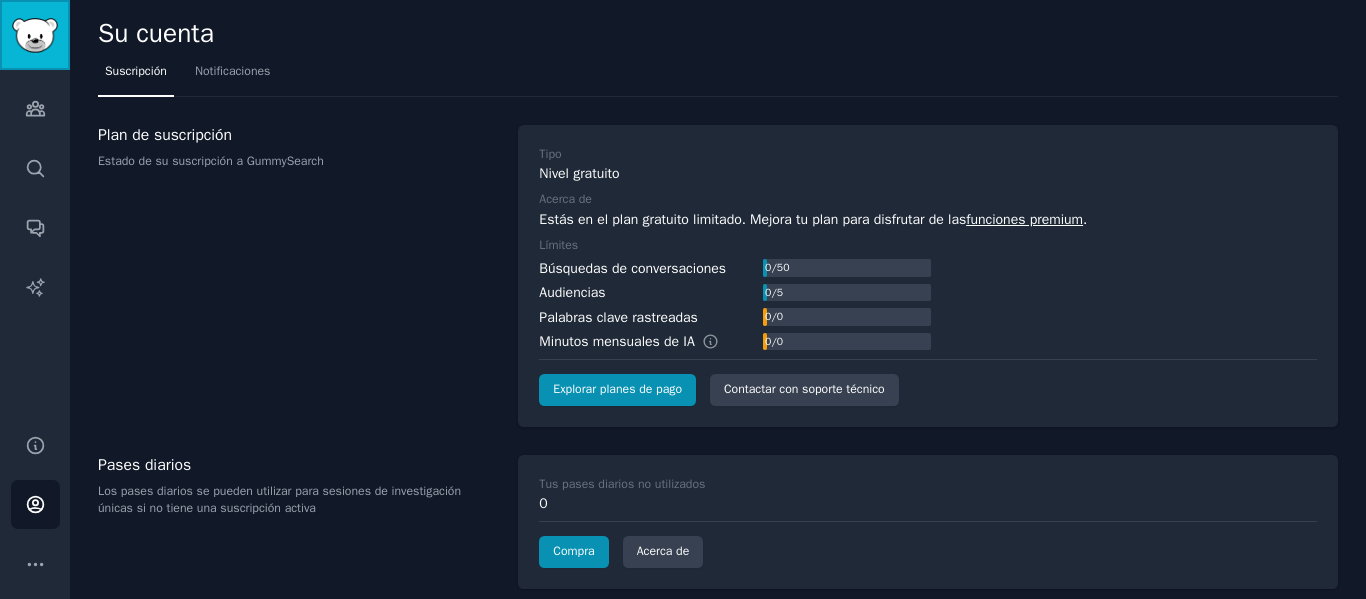 click at bounding box center [35, 35] 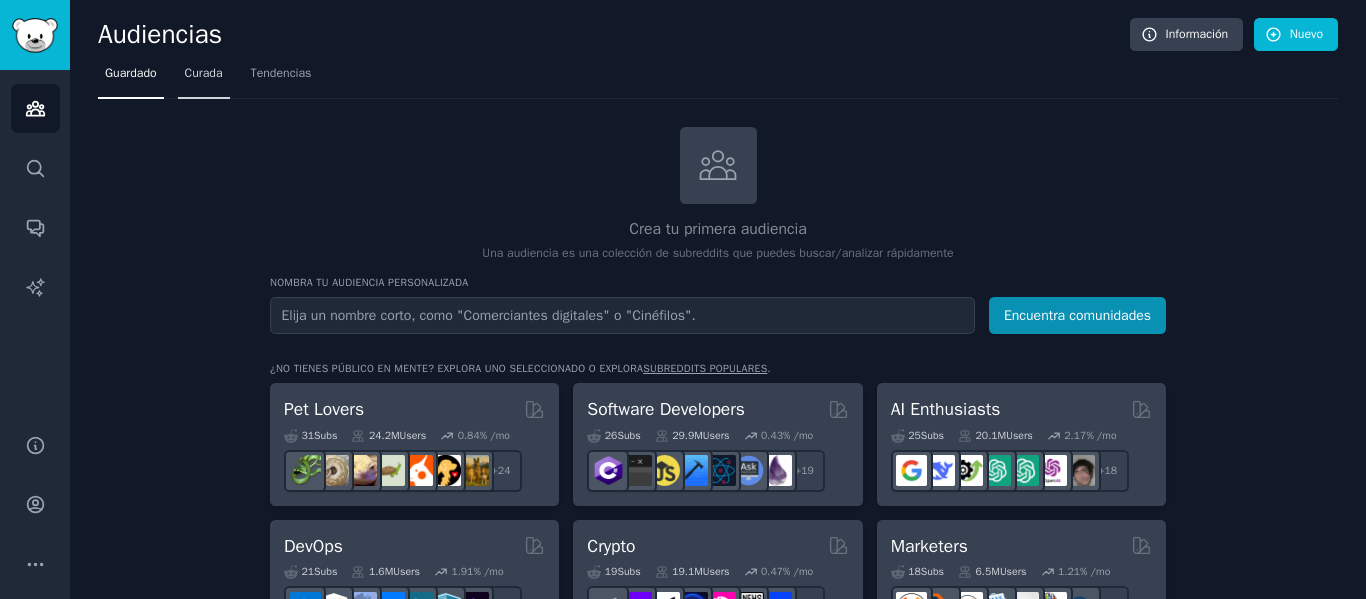 click on "Curada" at bounding box center [204, 73] 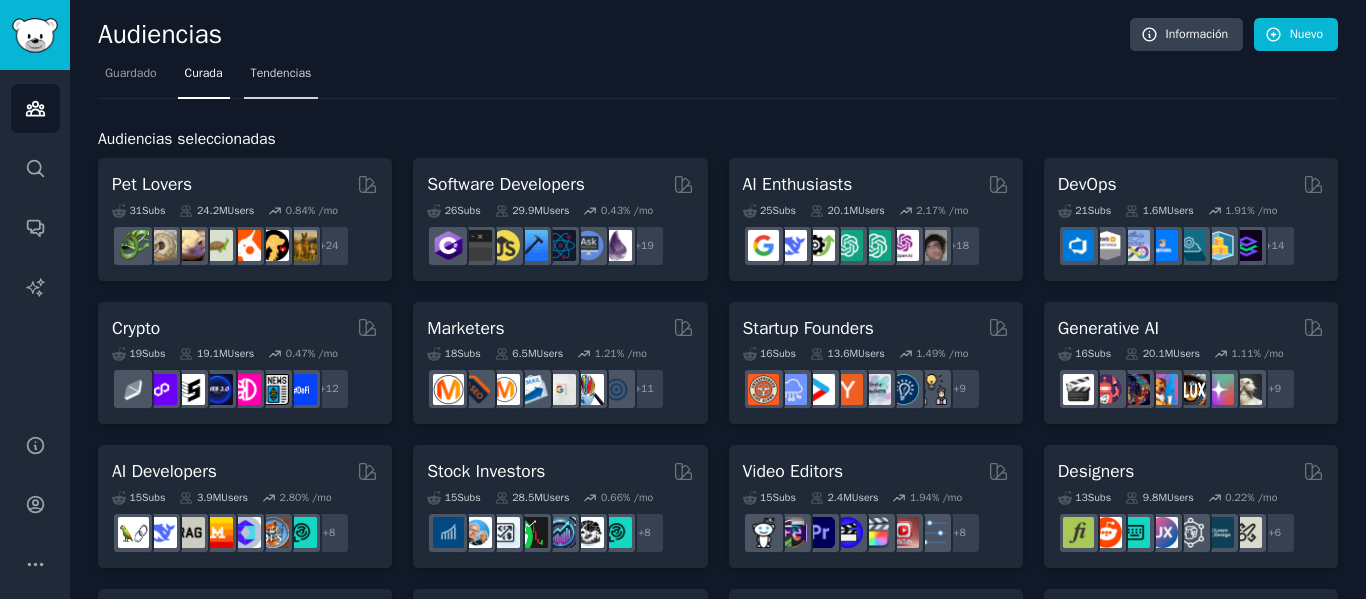 click on "Tendencias" at bounding box center [281, 73] 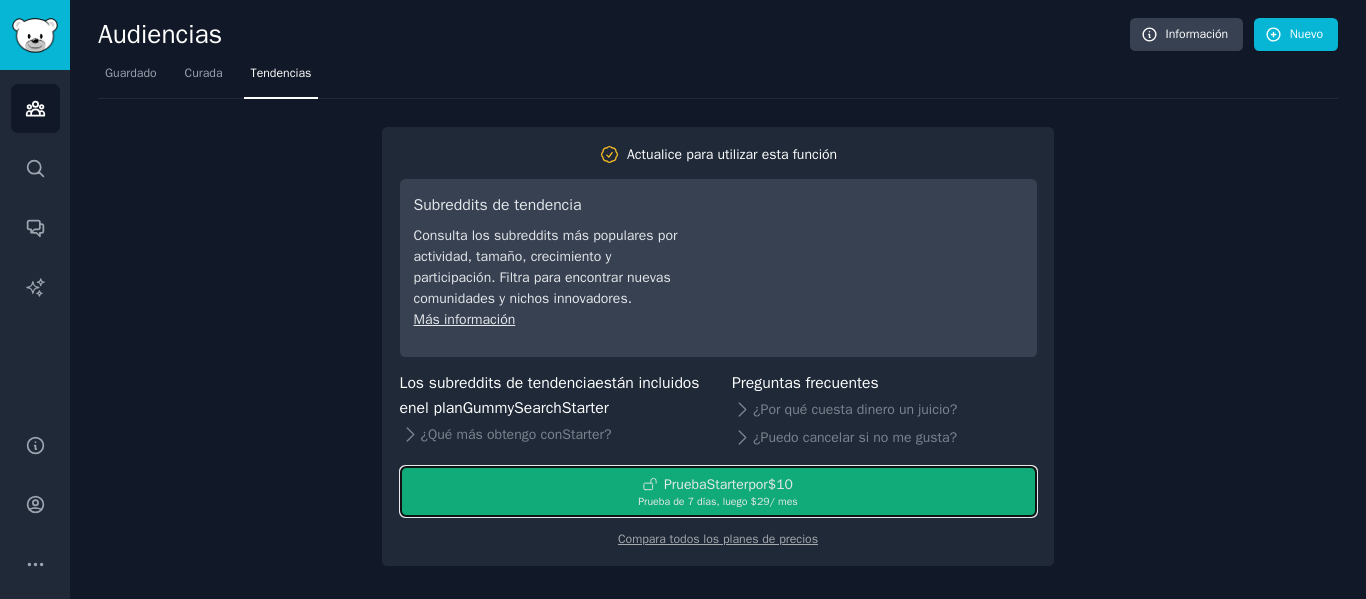 click on "$10" at bounding box center [780, 484] 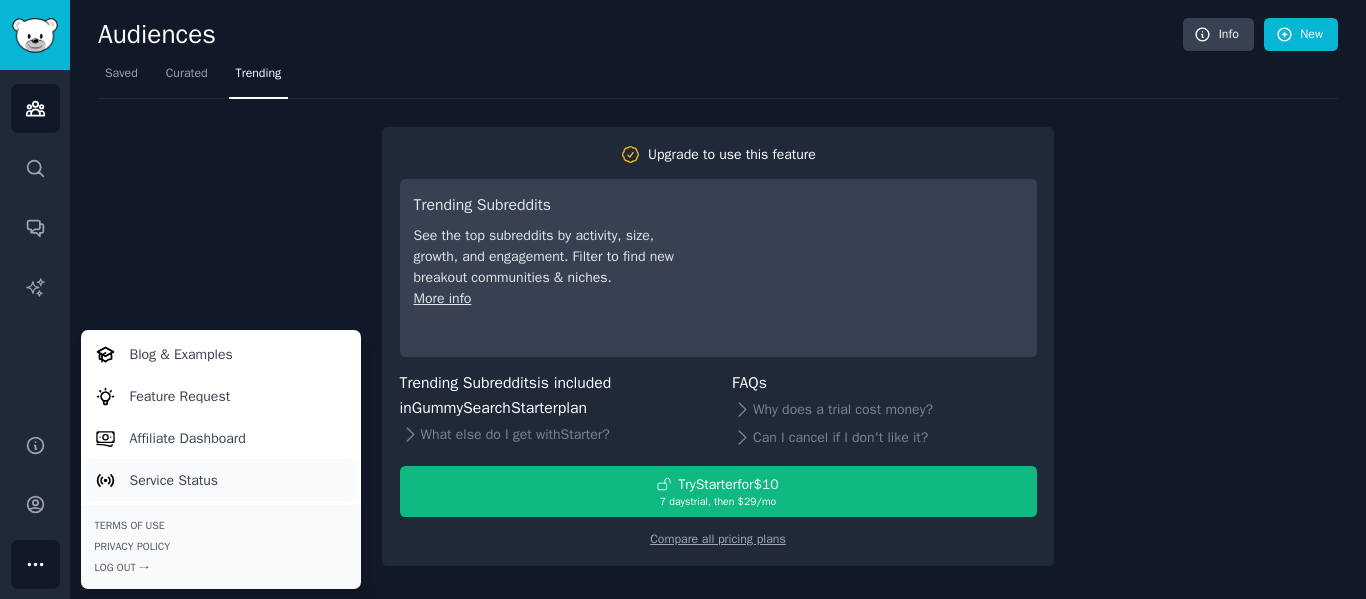 scroll, scrollTop: 0, scrollLeft: 0, axis: both 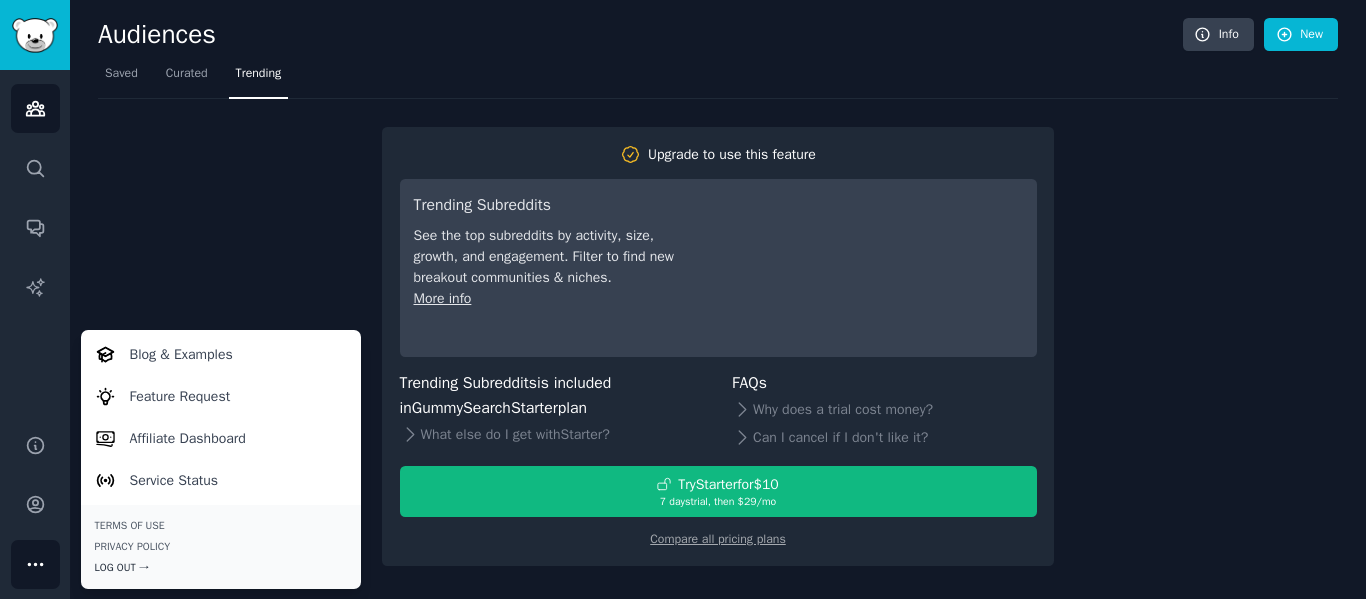 click on "Log Out →" at bounding box center (221, 568) 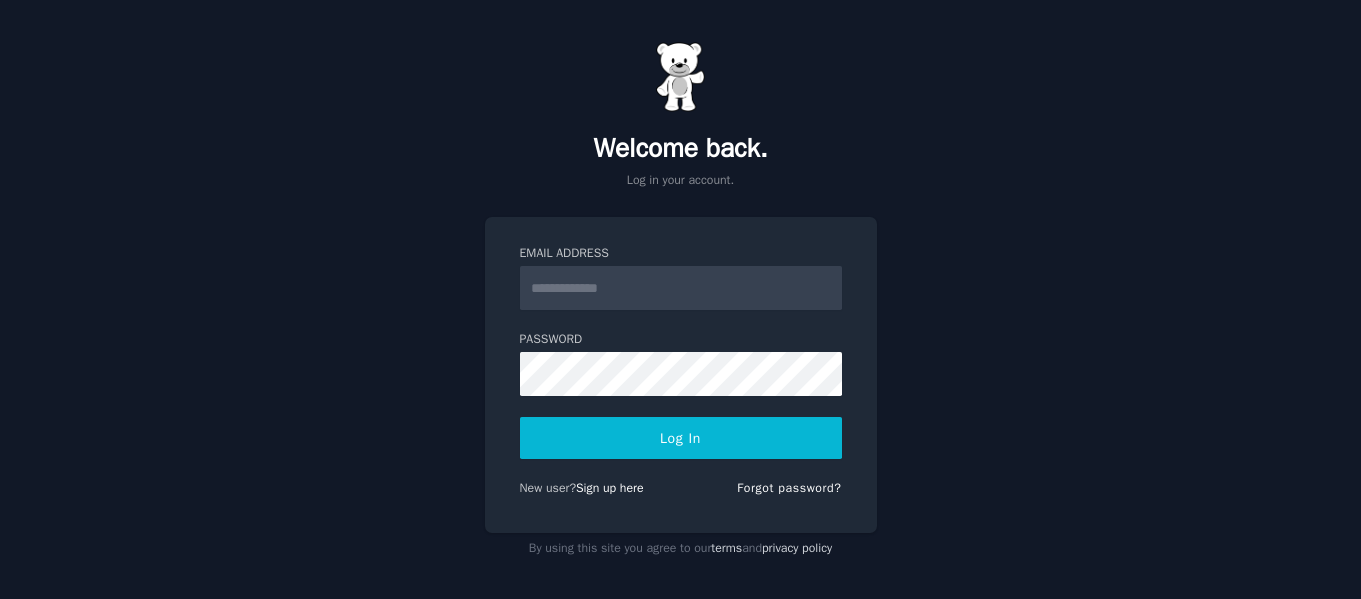 click on "Email Address" at bounding box center [681, 288] 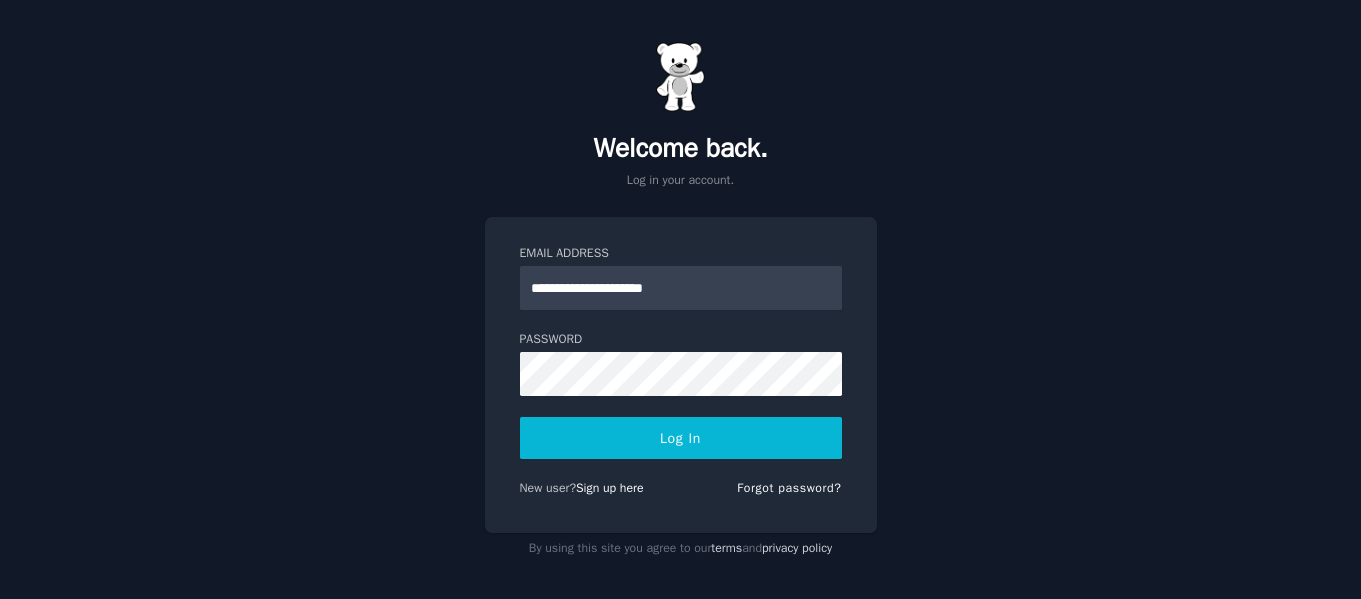 click on "Log In" at bounding box center [681, 438] 